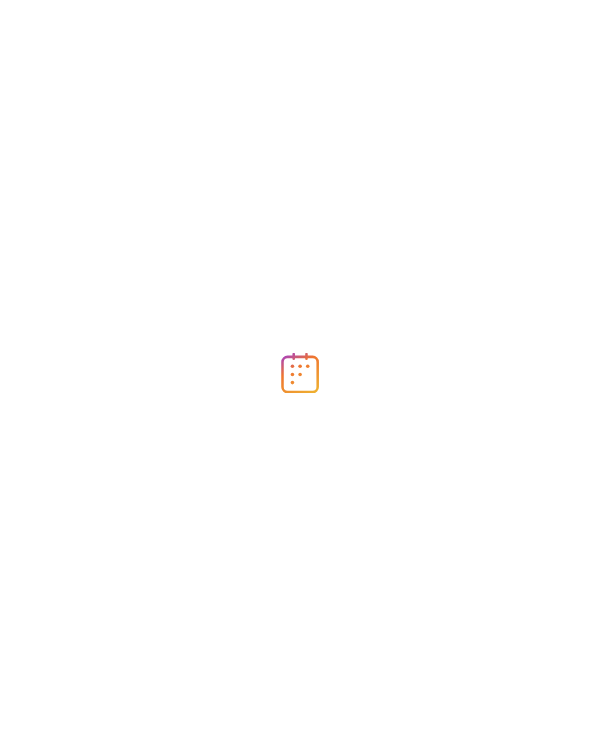 scroll, scrollTop: 0, scrollLeft: 0, axis: both 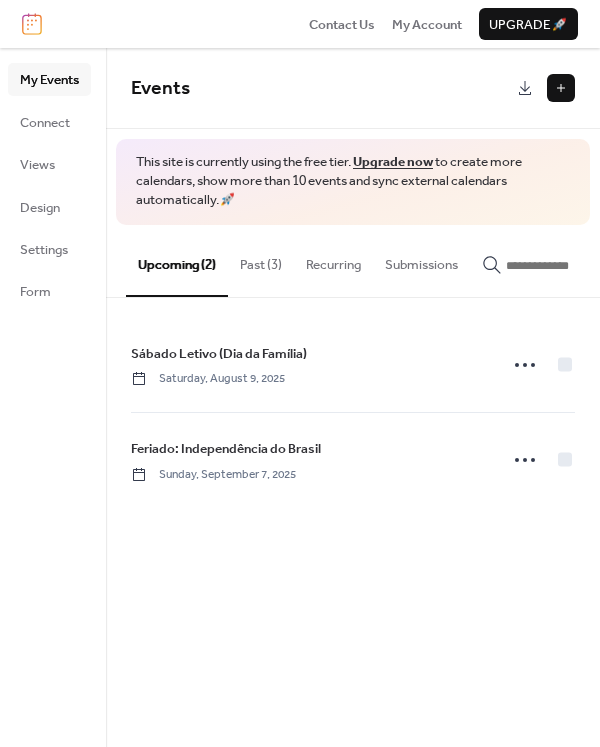 click on "Past (3)" at bounding box center (261, 260) 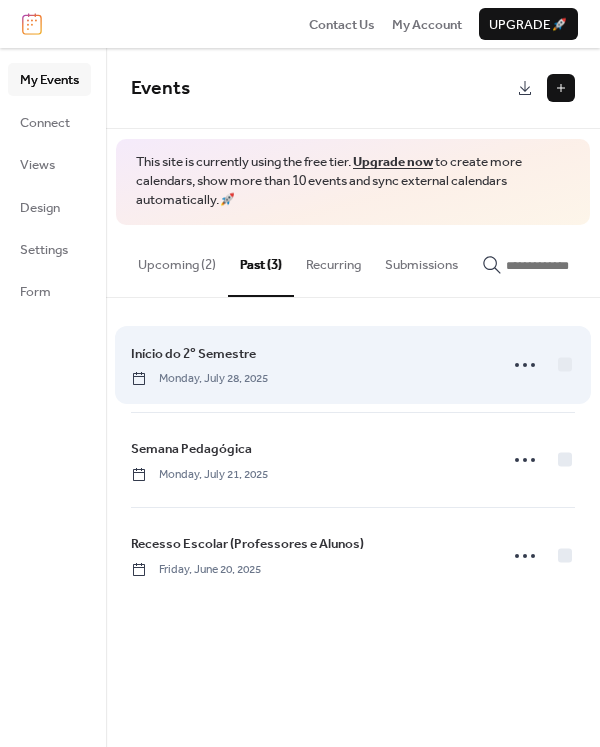 click on "Início do 2º Semestre Monday, [DATE], [YEAR]" at bounding box center (308, 365) 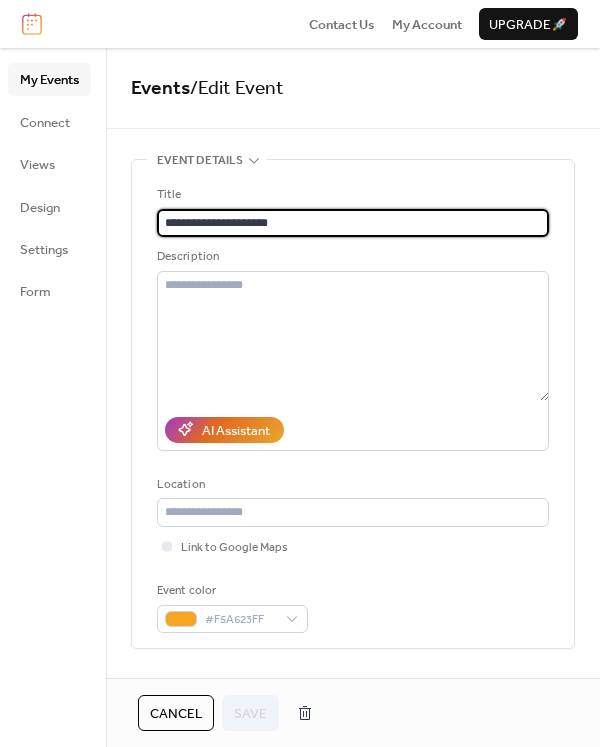 drag, startPoint x: 288, startPoint y: 222, endPoint x: 109, endPoint y: 213, distance: 179.22612 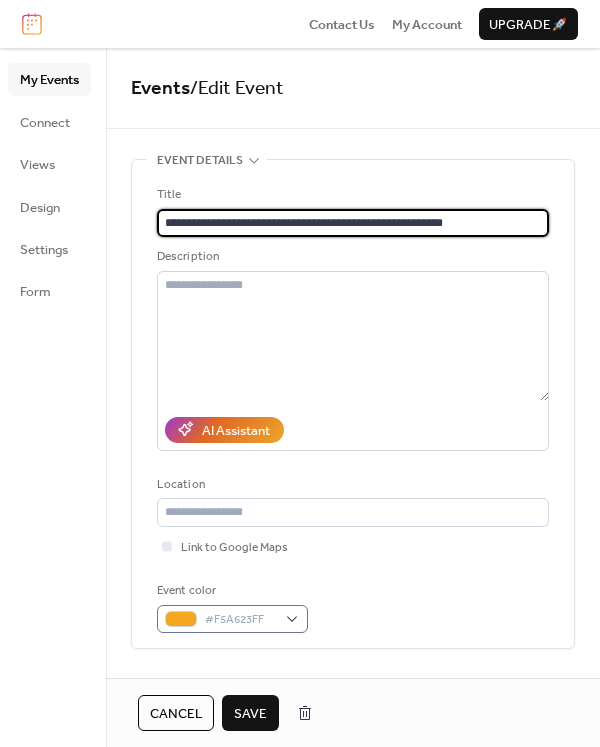 type on "**********" 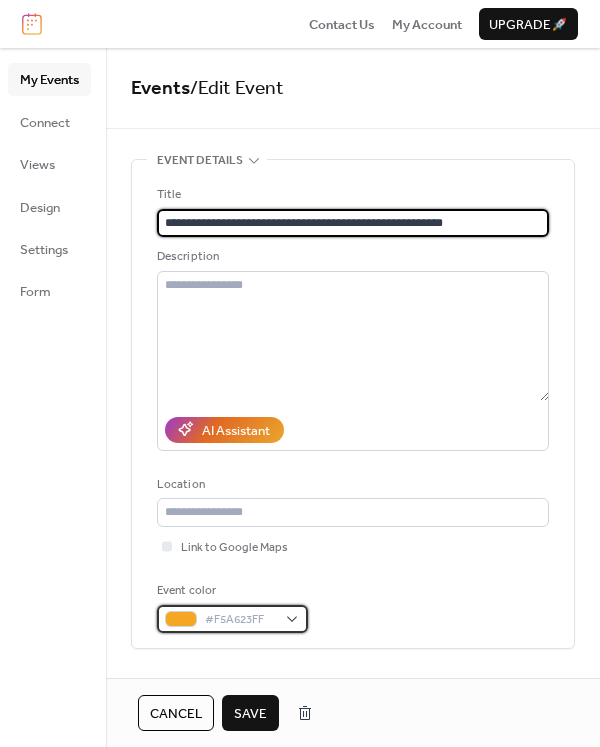 click on "#F5A623FF" at bounding box center [232, 619] 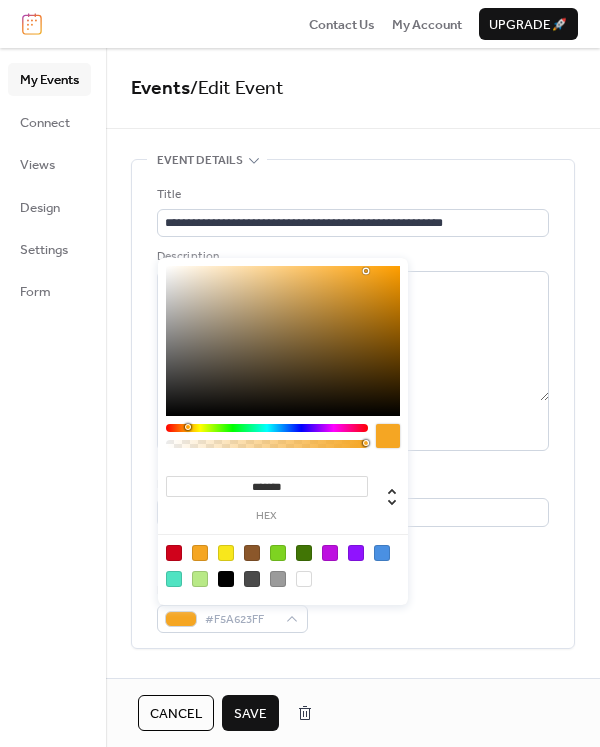 click at bounding box center [174, 579] 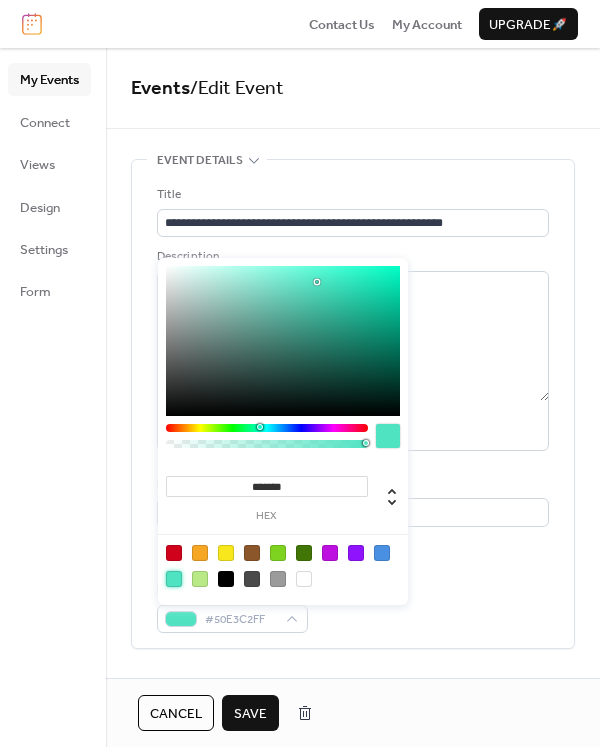 click at bounding box center [200, 553] 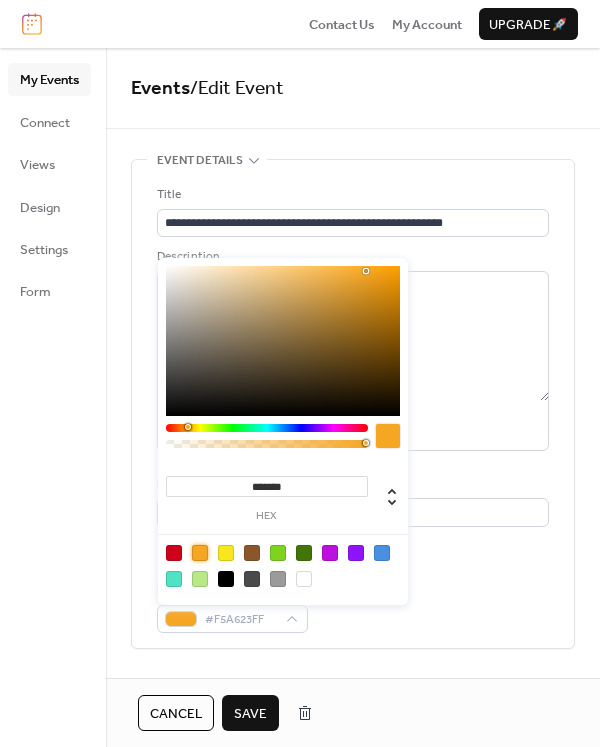 type on "*******" 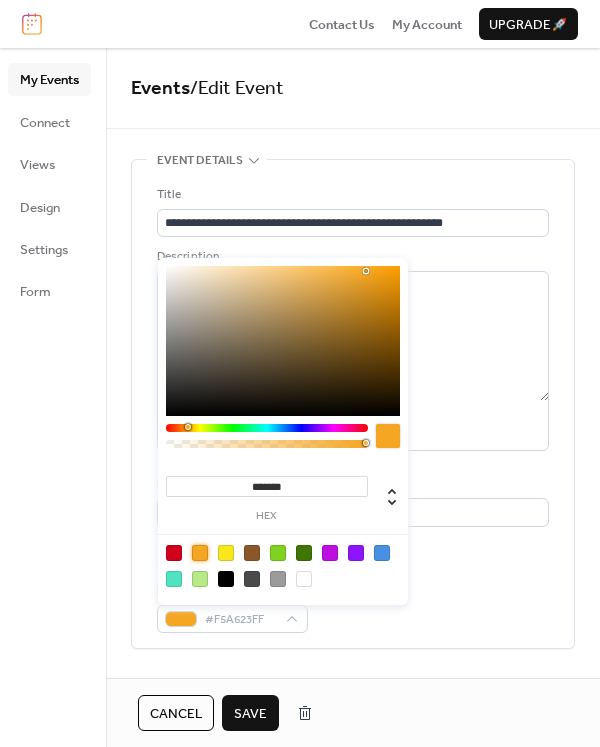 click on "**********" at bounding box center (353, 409) 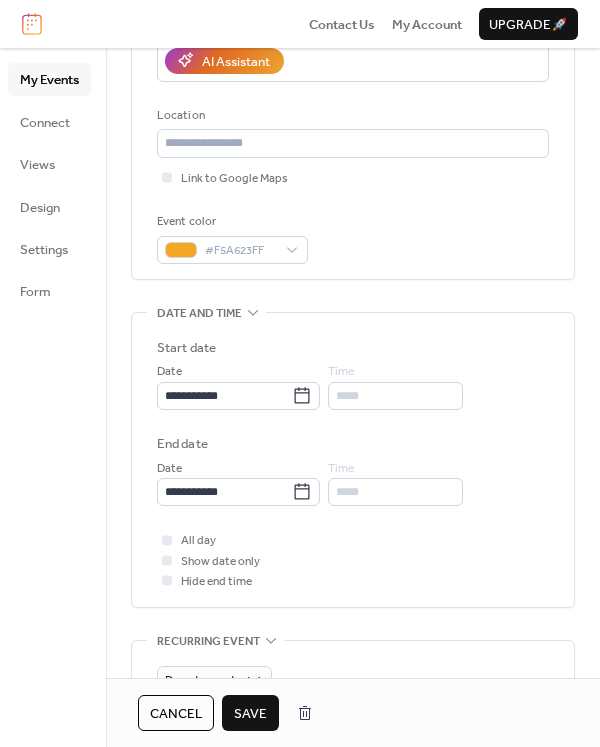 scroll, scrollTop: 400, scrollLeft: 0, axis: vertical 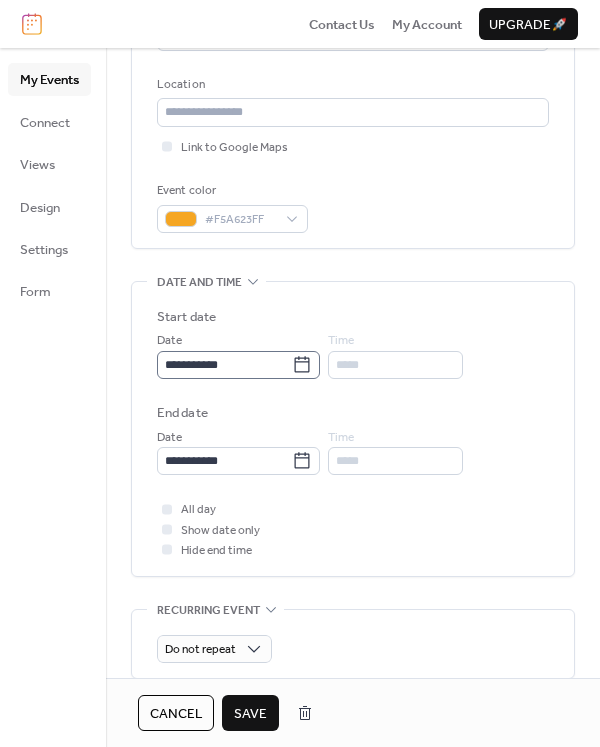 click 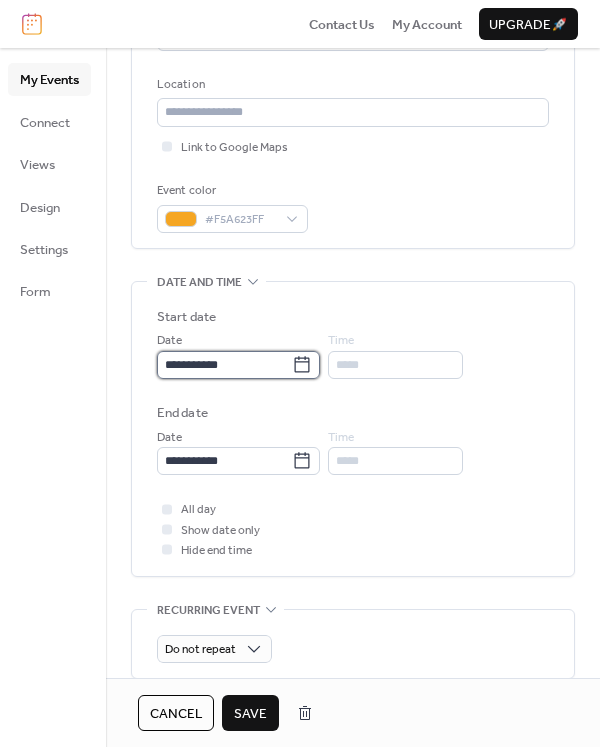 click on "**********" at bounding box center (224, 365) 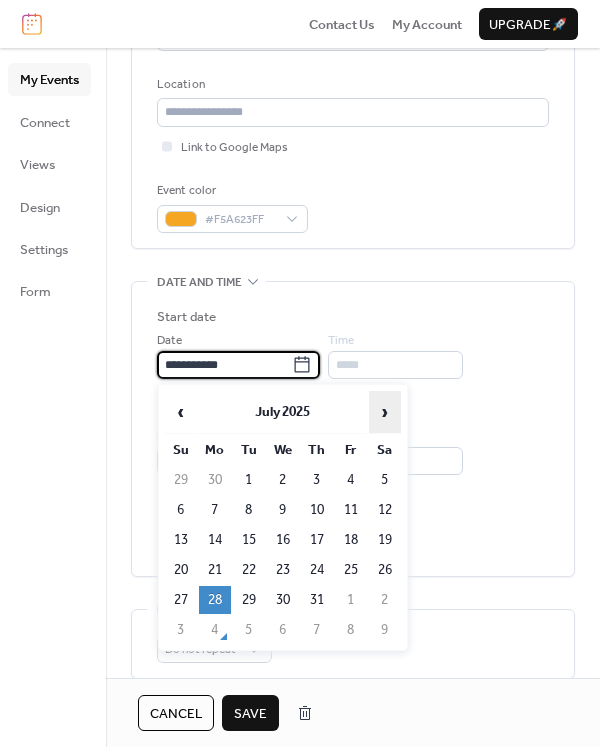 click on "›" at bounding box center (385, 412) 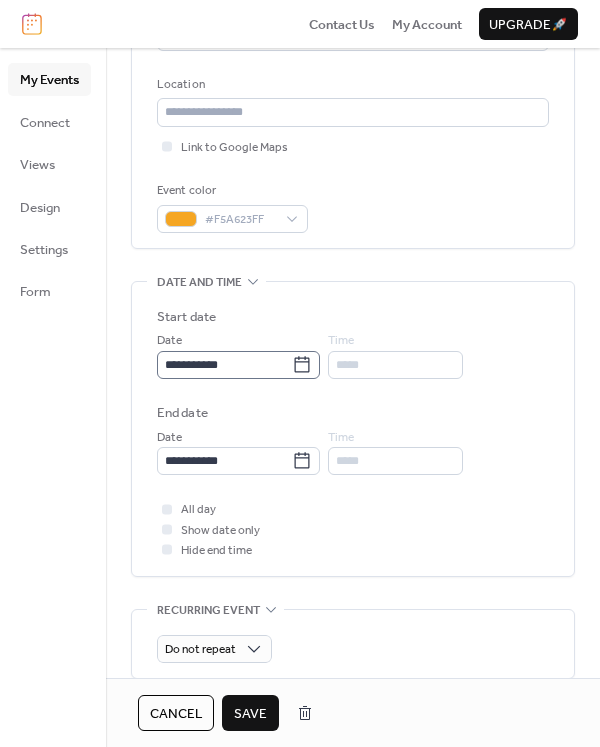click 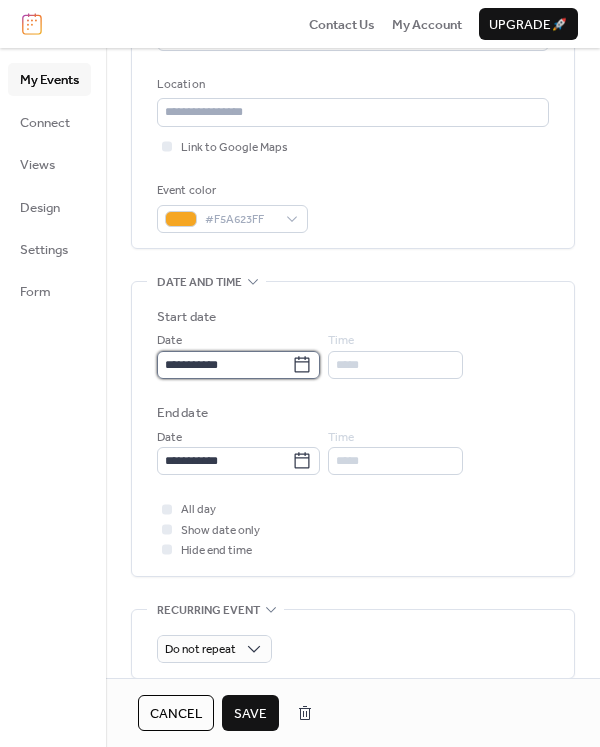 click on "**********" at bounding box center (224, 365) 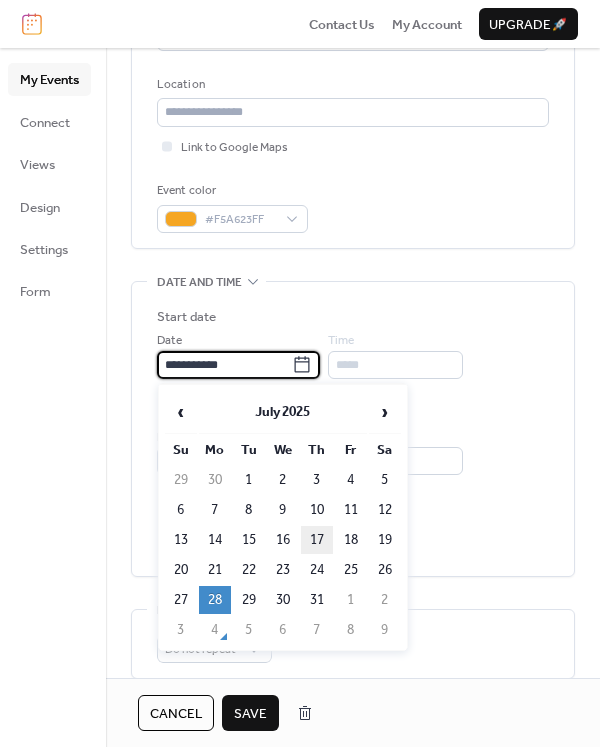 click on "17" at bounding box center [317, 540] 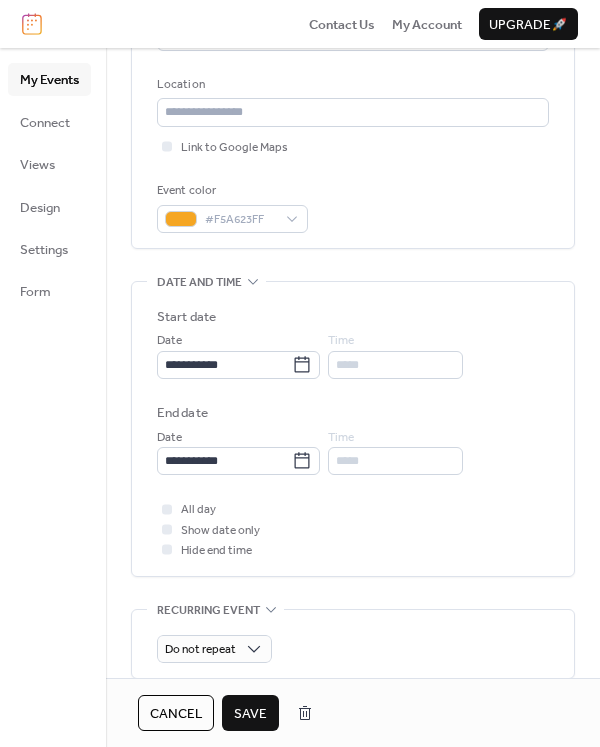 click on "Save" at bounding box center (250, 714) 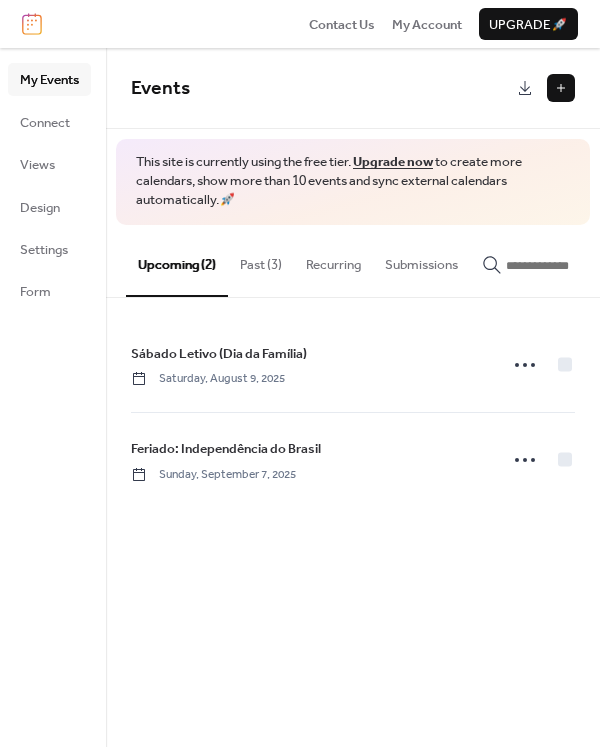 click on "Past (3)" at bounding box center [261, 260] 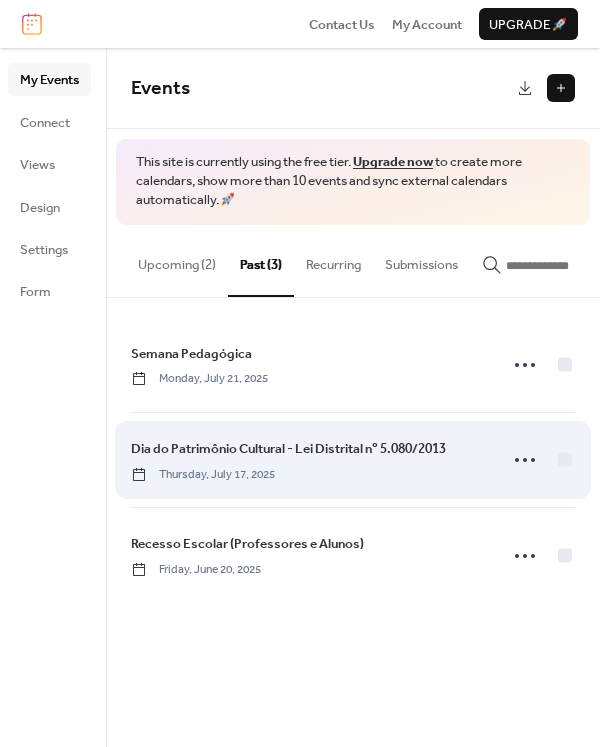 click on "Dia do Patrimônio Cultural - Lei Distrital nº 5.080/2013 Thursday, [DATE], [YEAR]" at bounding box center [308, 460] 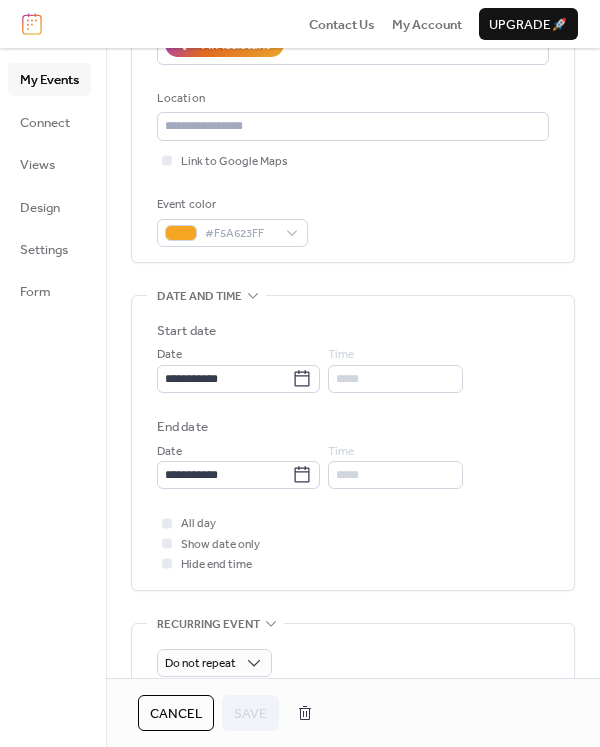 scroll, scrollTop: 400, scrollLeft: 0, axis: vertical 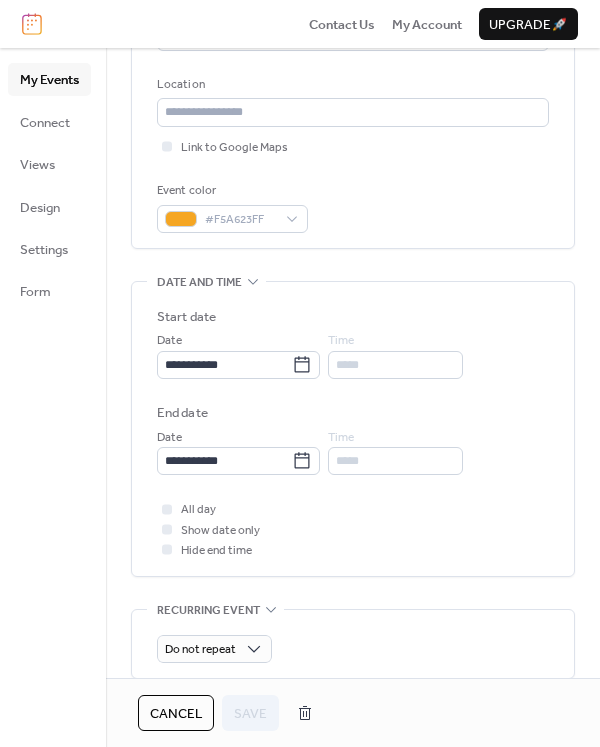 drag, startPoint x: 317, startPoint y: 363, endPoint x: 361, endPoint y: 377, distance: 46.173584 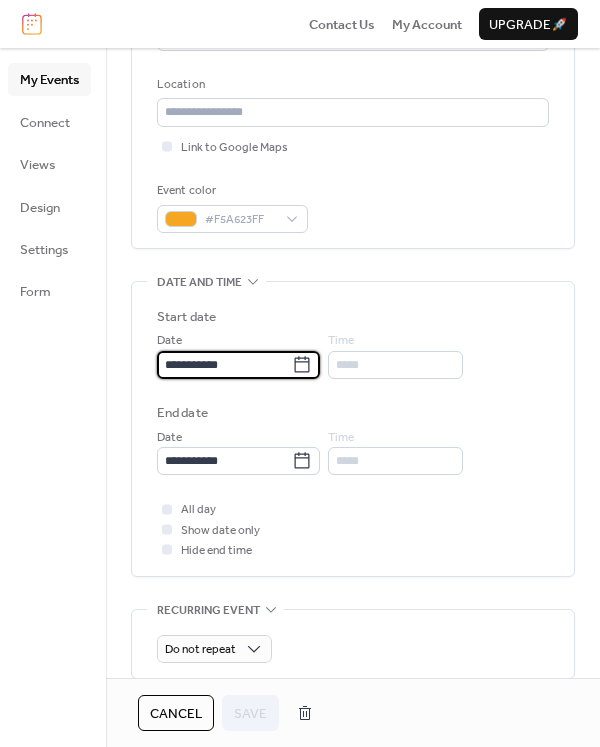 click on "**********" at bounding box center [224, 365] 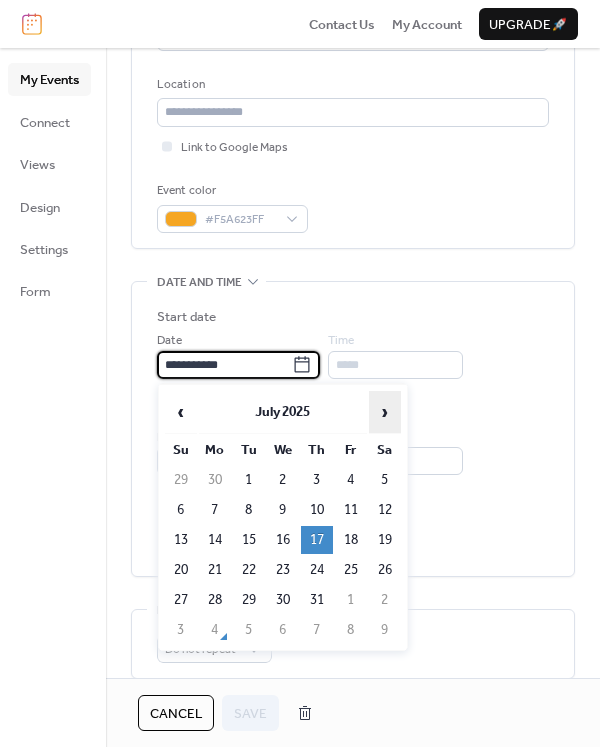 click on "›" at bounding box center [385, 412] 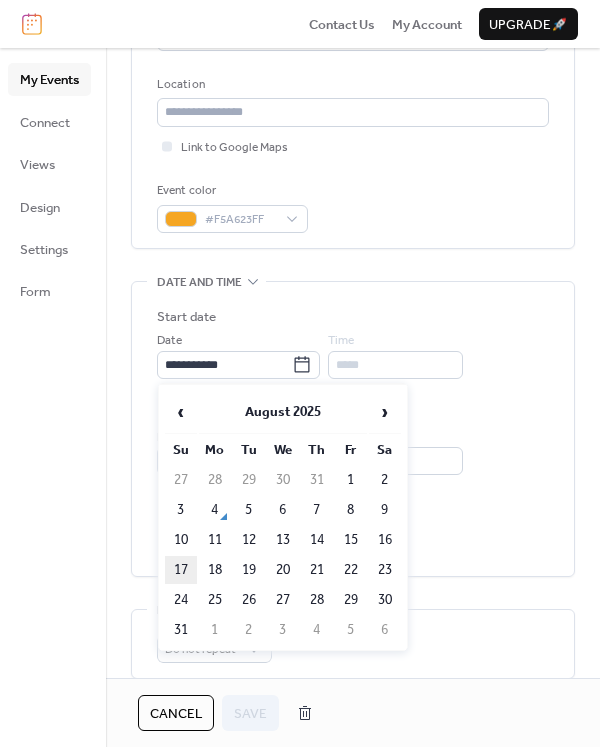 click on "17" at bounding box center (181, 570) 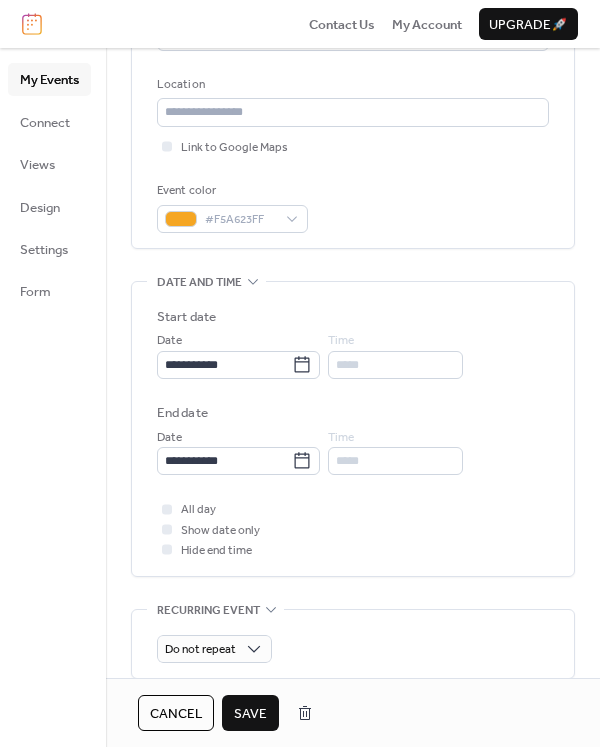 click on "Save" at bounding box center [250, 714] 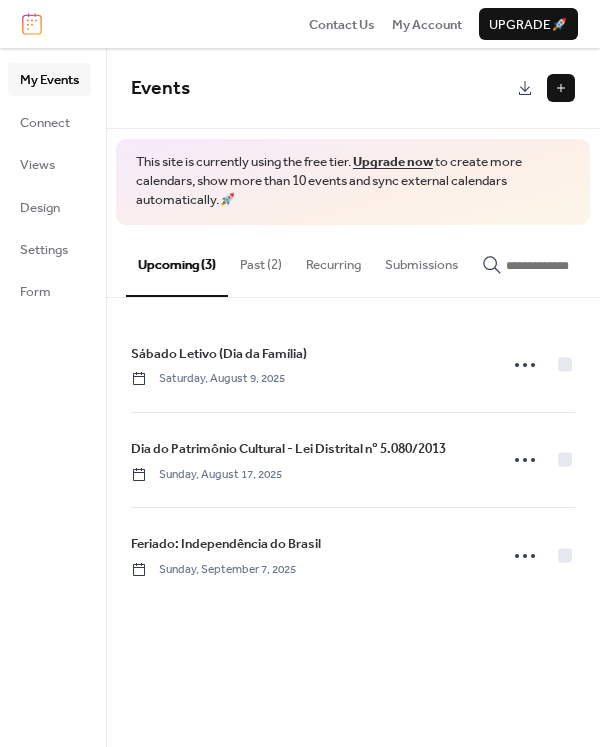 click on "Past (2)" at bounding box center (261, 260) 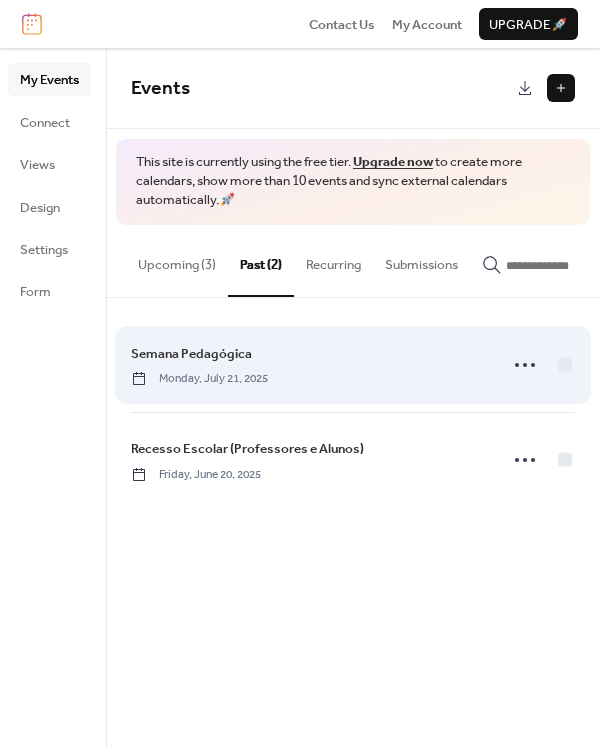 click on "Semana Pedagógica" at bounding box center [191, 354] 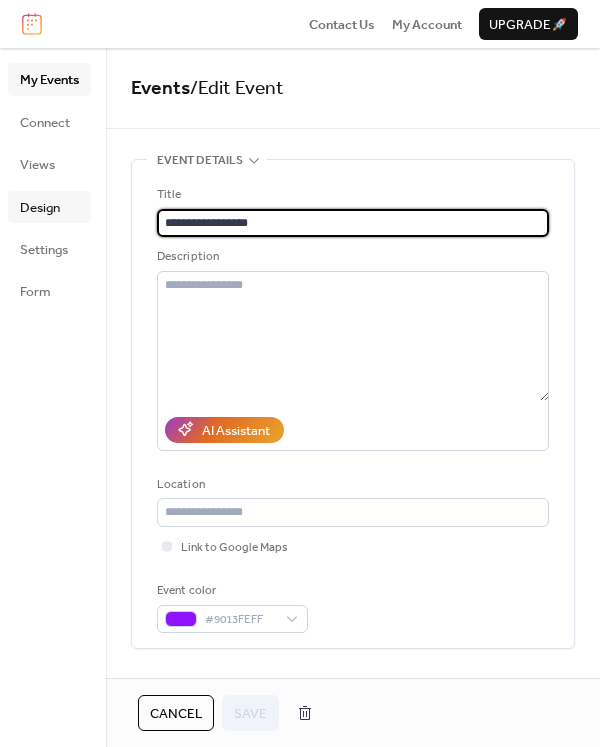 drag, startPoint x: 216, startPoint y: 217, endPoint x: 51, endPoint y: 213, distance: 165.04848 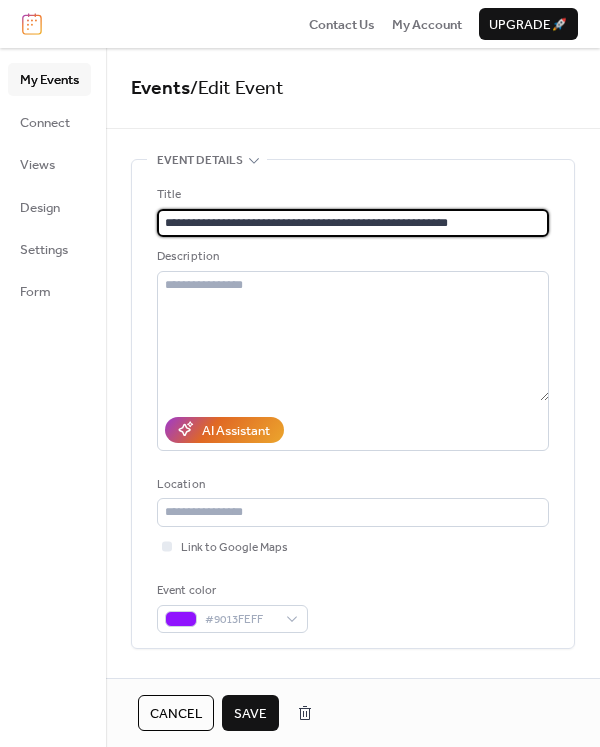drag, startPoint x: 173, startPoint y: 225, endPoint x: 98, endPoint y: 222, distance: 75.059975 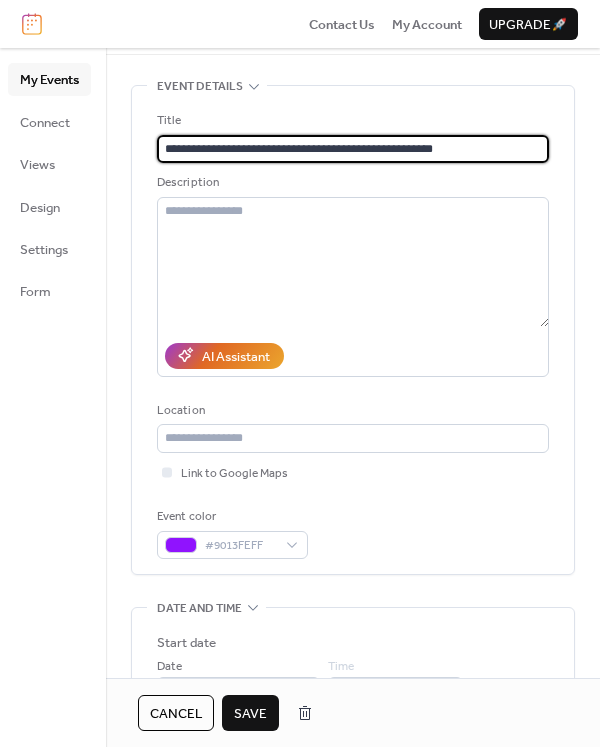 scroll, scrollTop: 200, scrollLeft: 0, axis: vertical 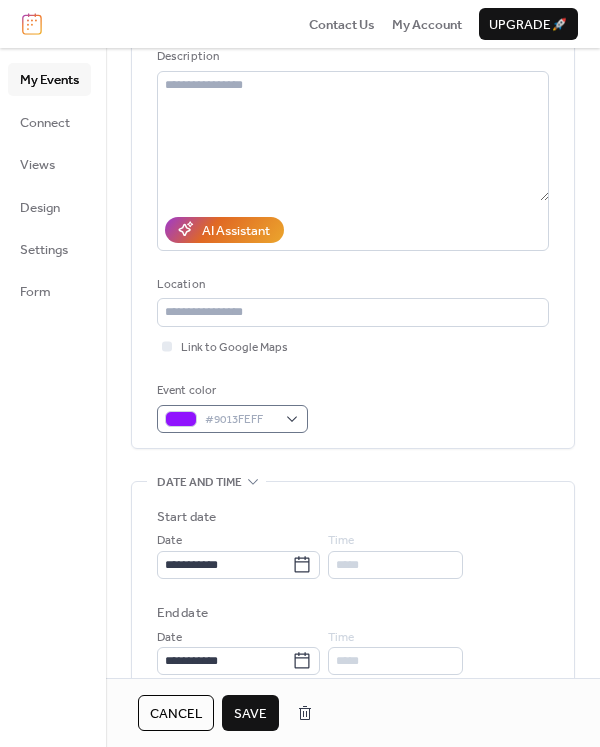 type on "**********" 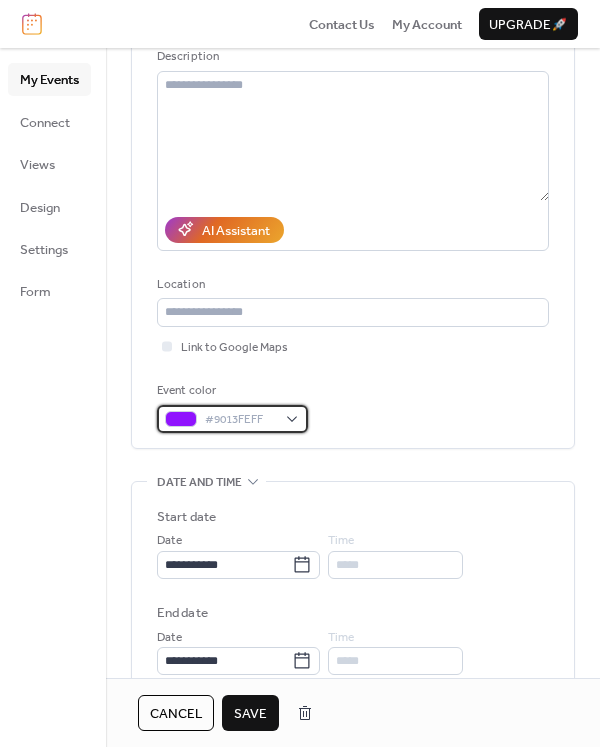 click on "#9013FEFF" at bounding box center [232, 419] 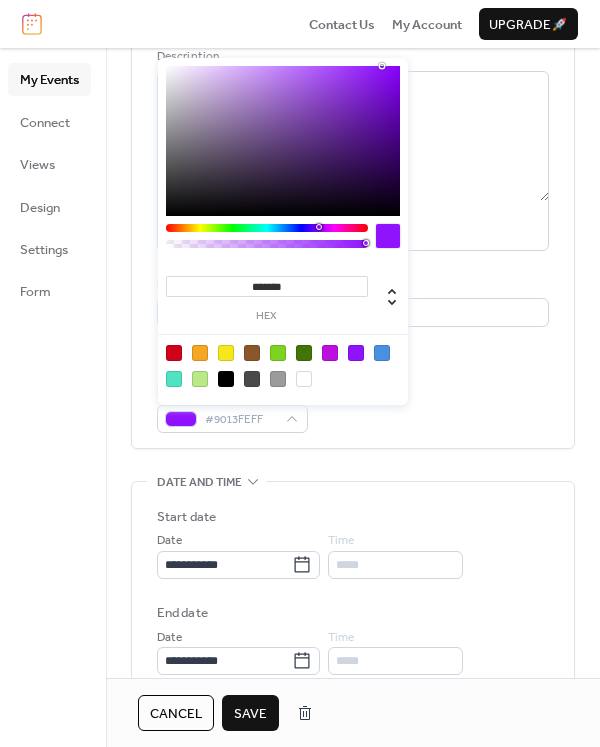 click at bounding box center (200, 353) 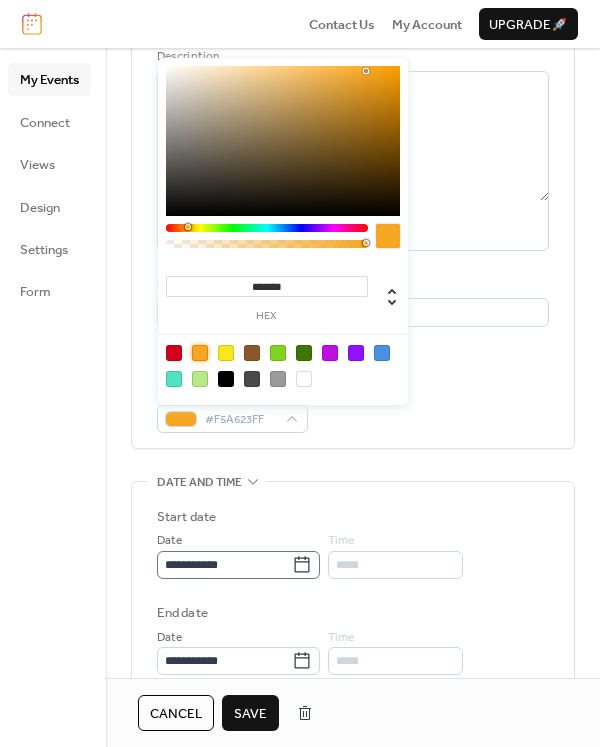 click 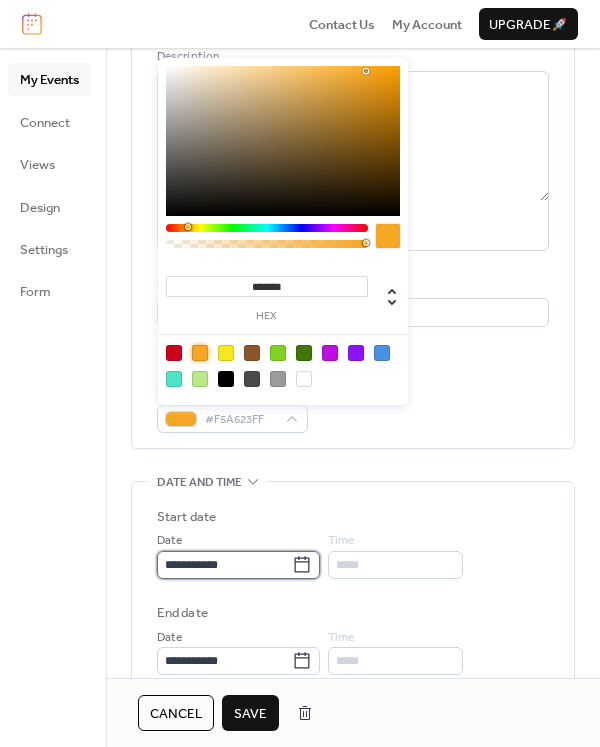 click on "**********" at bounding box center [224, 565] 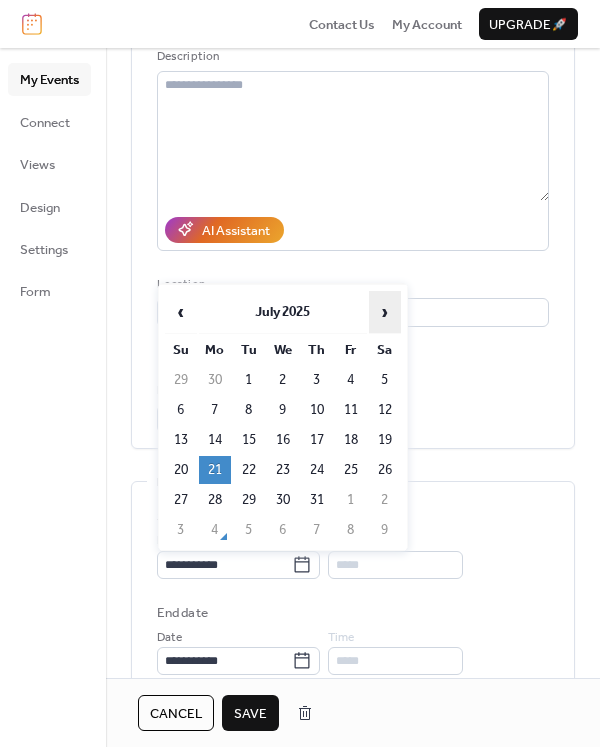 click on "›" at bounding box center [385, 312] 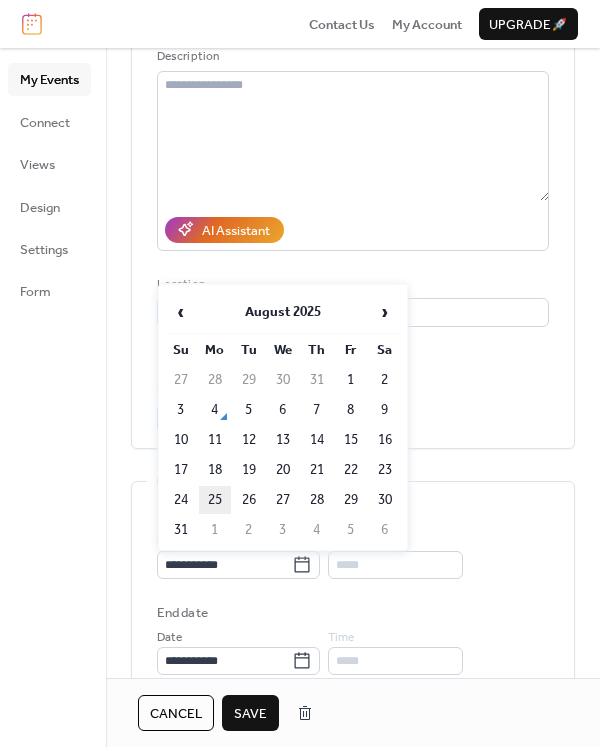 click on "25" at bounding box center [215, 500] 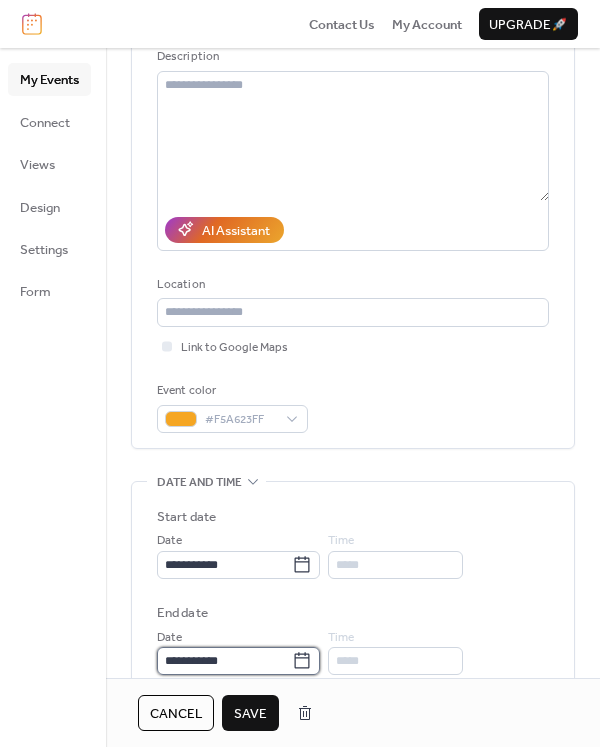 click on "**********" at bounding box center [224, 661] 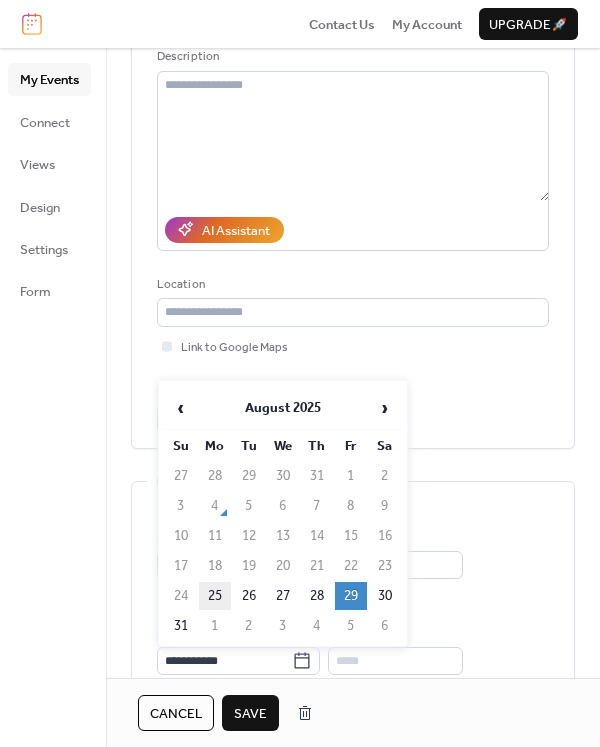 click on "25" at bounding box center [215, 596] 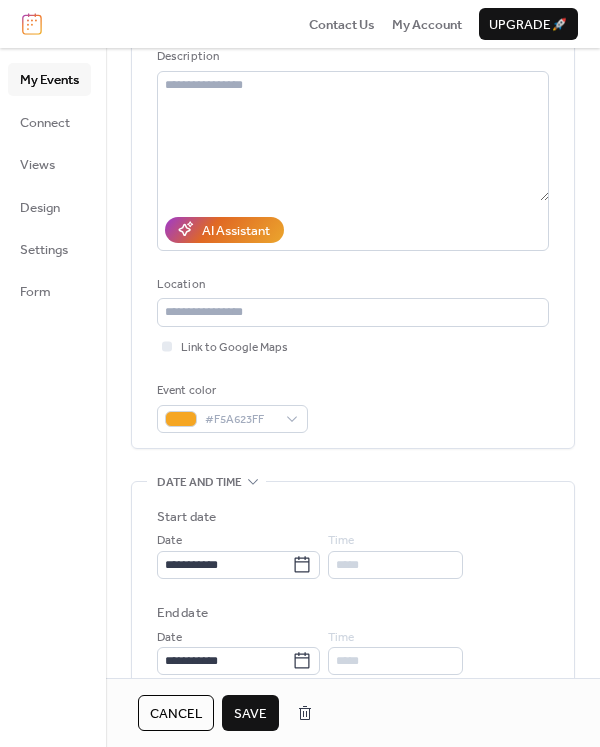 click on "Save" at bounding box center [250, 714] 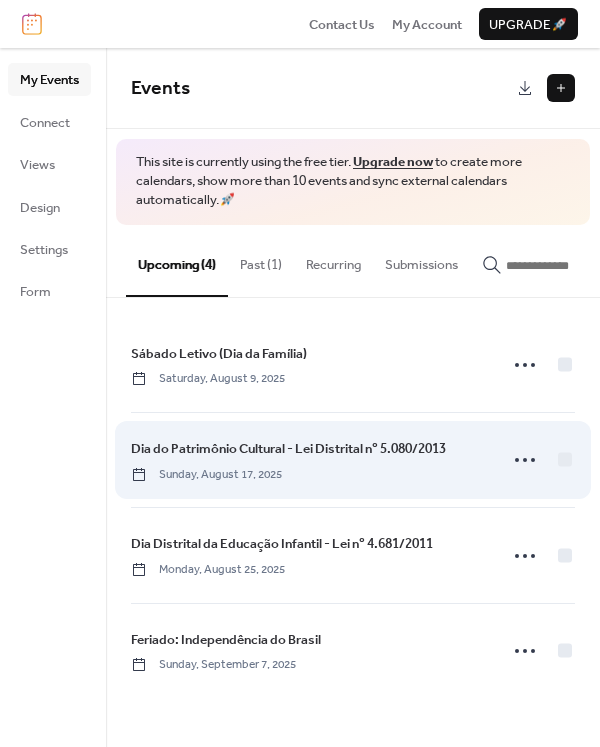 click on "Dia do Patrimônio Cultural - Lei Distrital nº 5.080/2013" at bounding box center (288, 449) 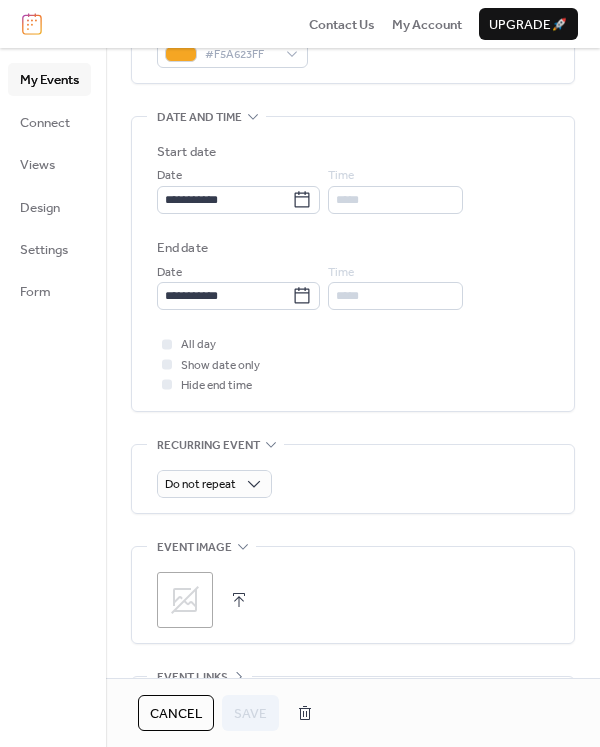 scroll, scrollTop: 600, scrollLeft: 0, axis: vertical 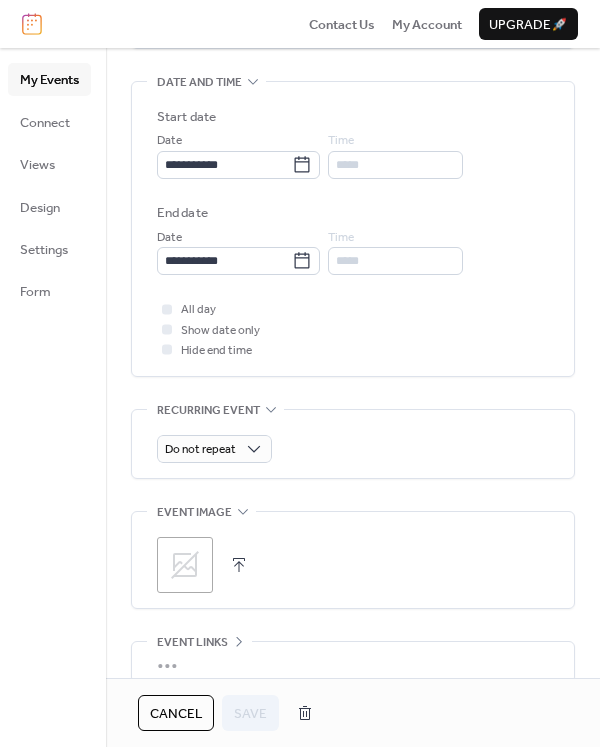click on "Cancel" at bounding box center [176, 714] 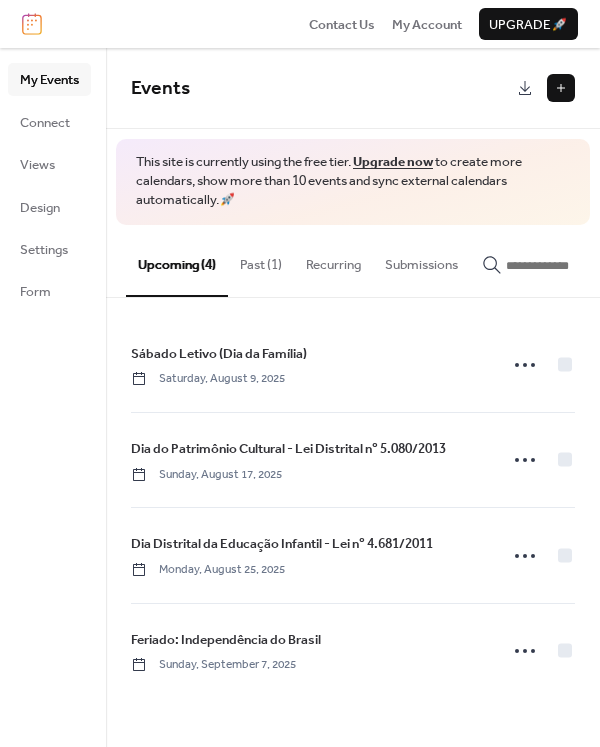 click on "Past (1)" at bounding box center (261, 260) 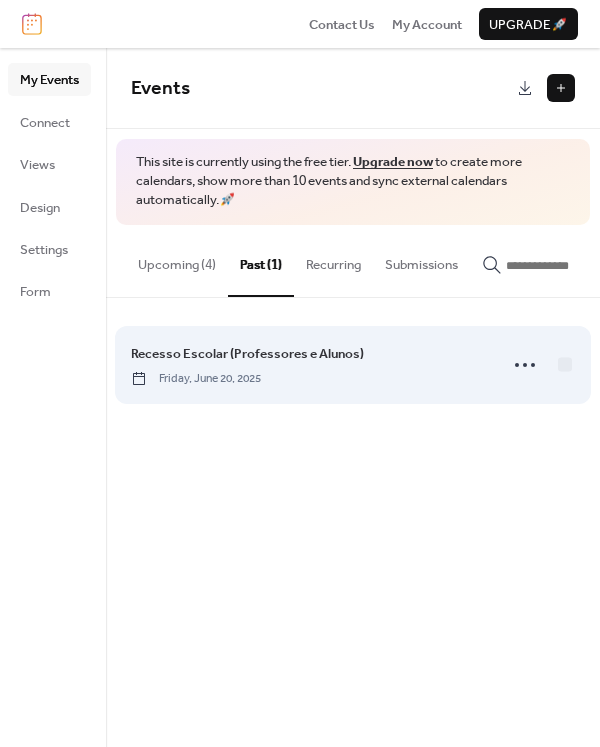 click on "Recesso Escolar (Professores e Alunos)" at bounding box center [247, 354] 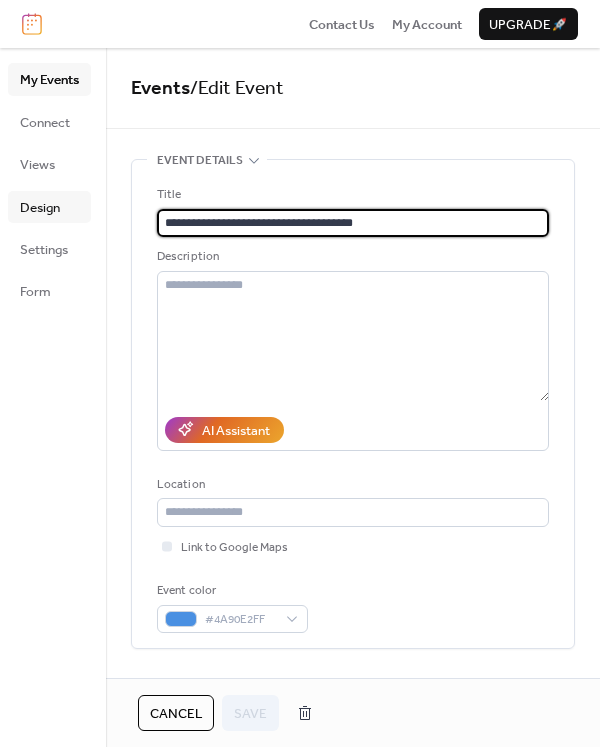 drag, startPoint x: 308, startPoint y: 214, endPoint x: 21, endPoint y: 203, distance: 287.21072 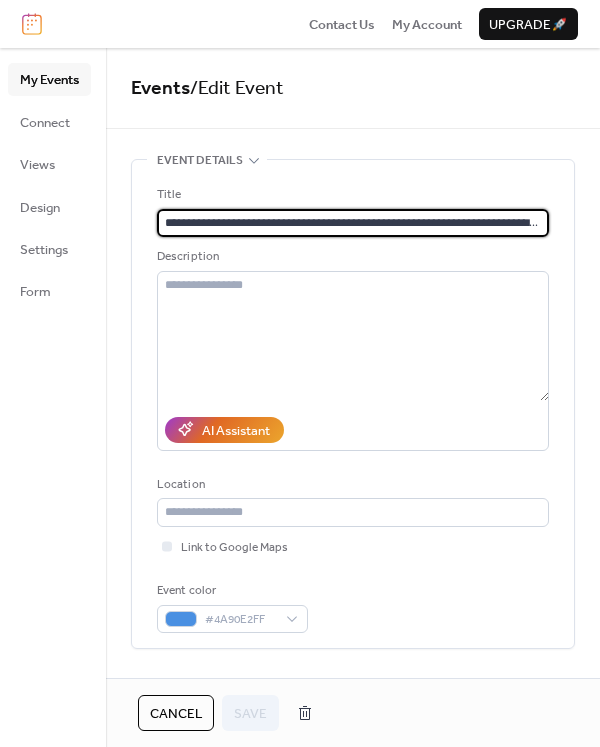scroll, scrollTop: 0, scrollLeft: 29, axis: horizontal 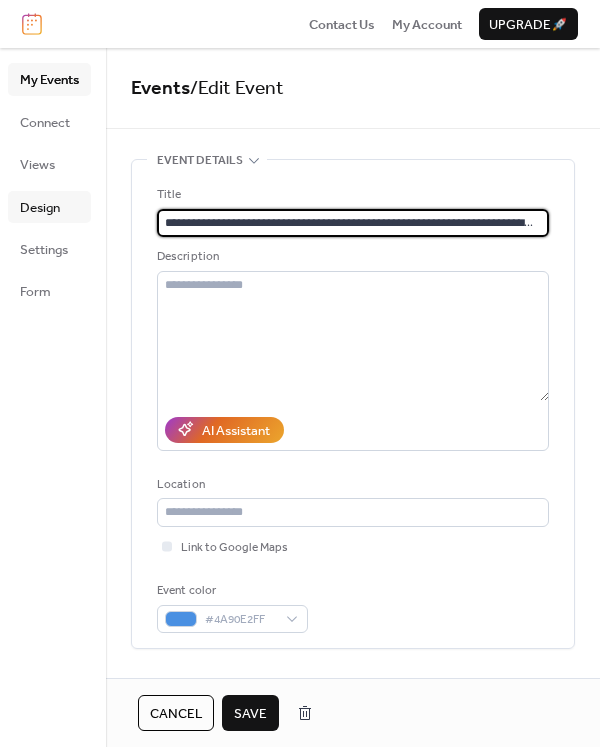drag, startPoint x: 191, startPoint y: 221, endPoint x: 46, endPoint y: 205, distance: 145.88008 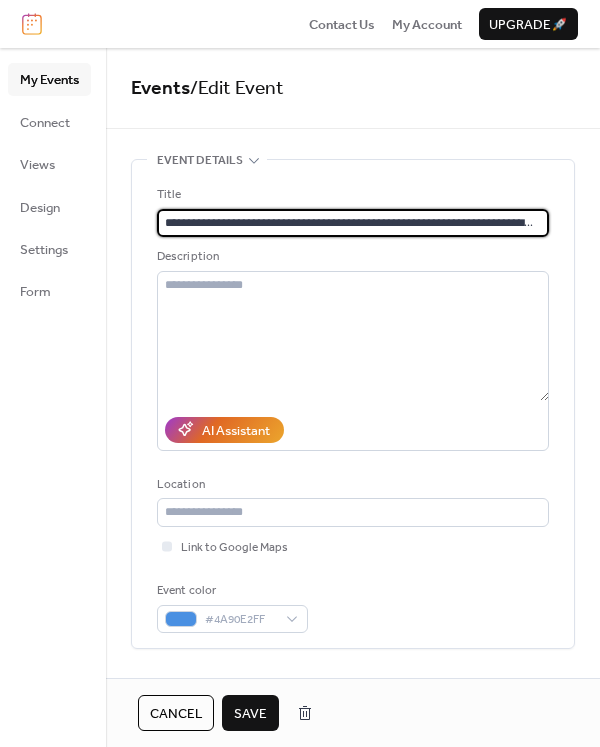 click on "**********" at bounding box center [349, 223] 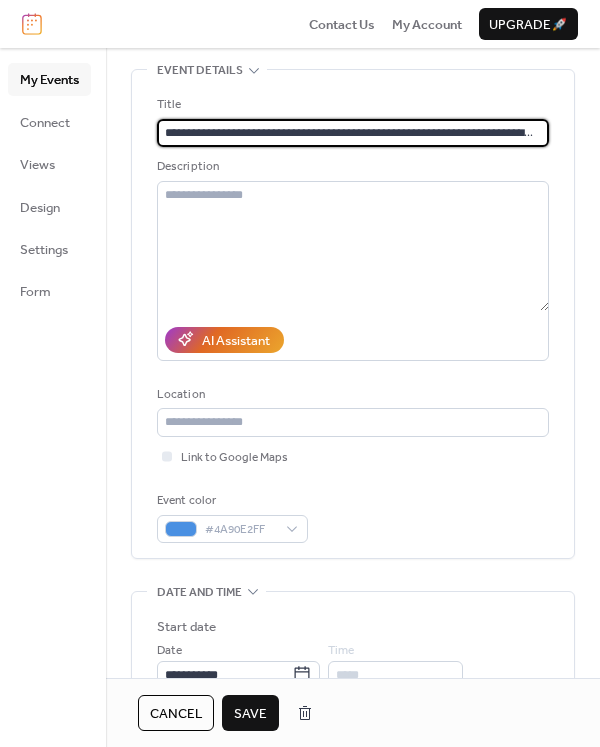 scroll, scrollTop: 200, scrollLeft: 0, axis: vertical 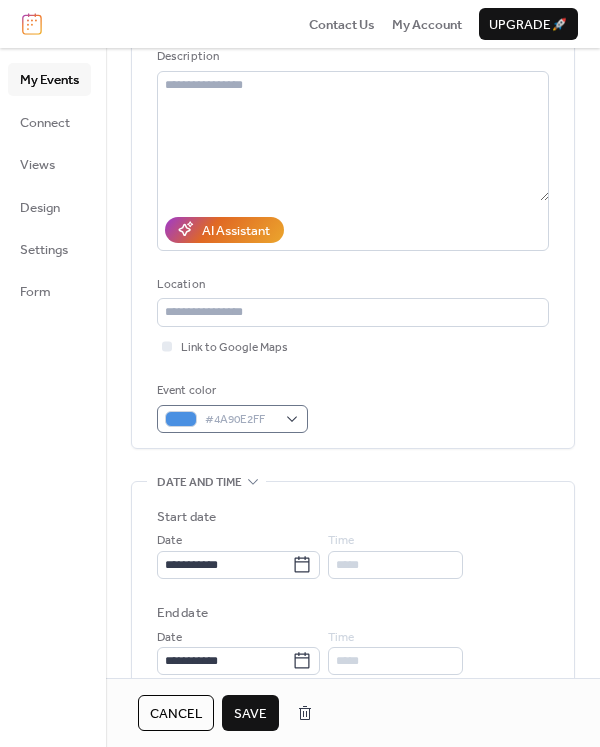 type on "**********" 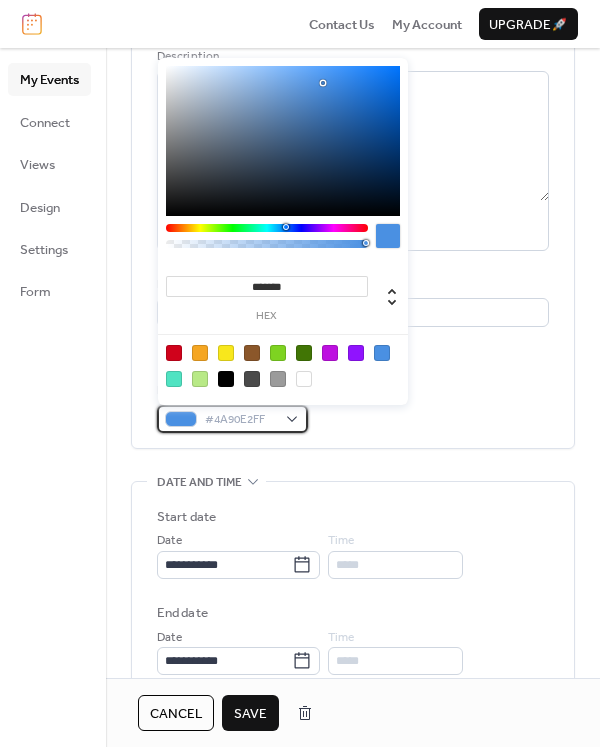 click on "#4A90E2FF" at bounding box center [232, 419] 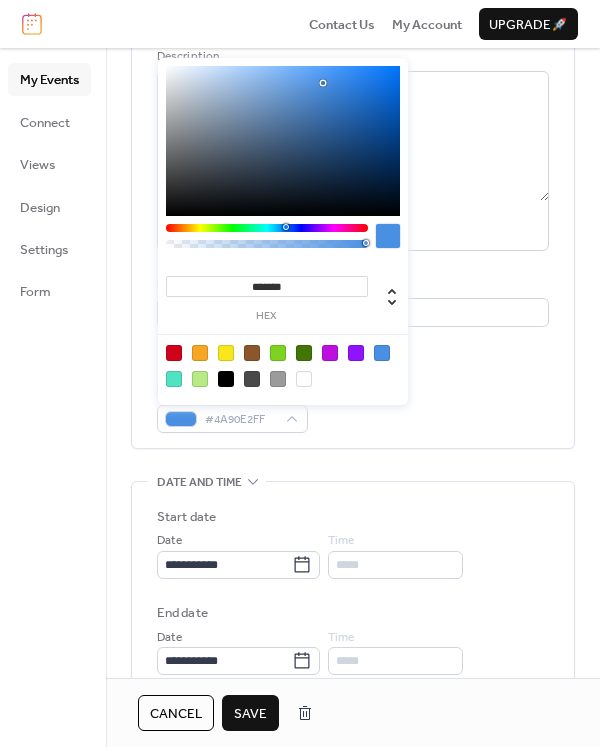 click at bounding box center [200, 353] 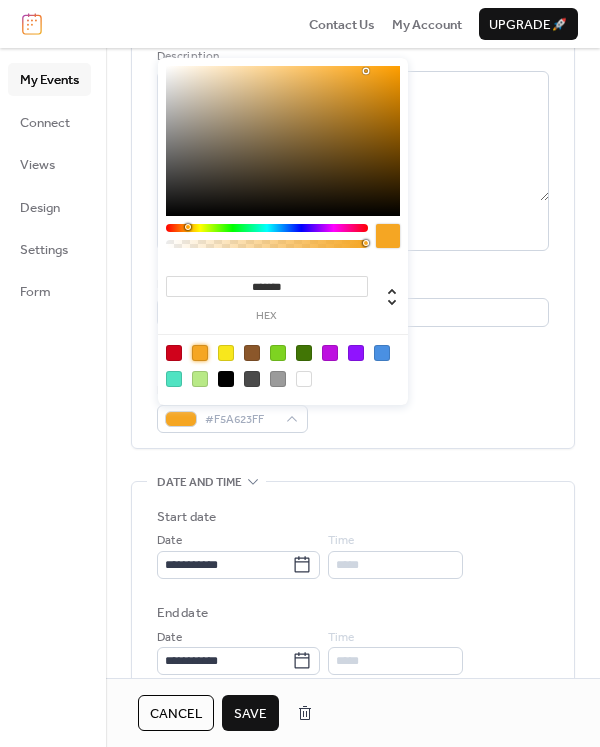 type on "*******" 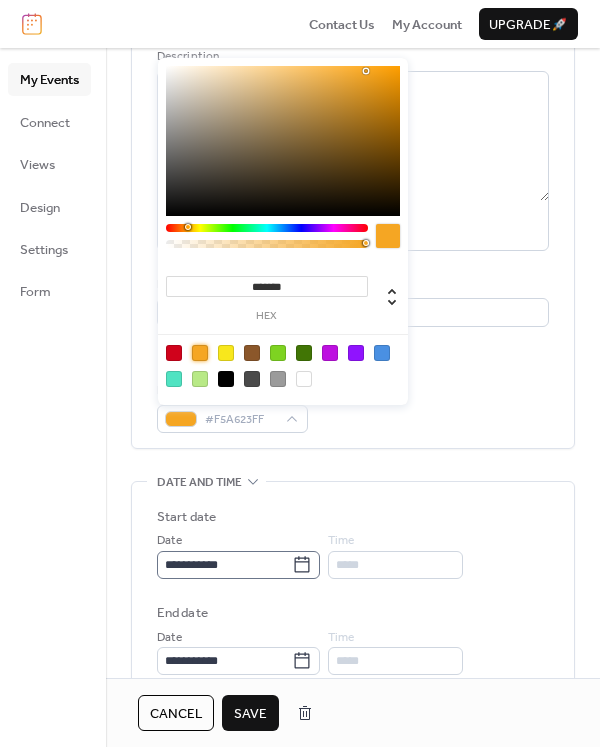 click 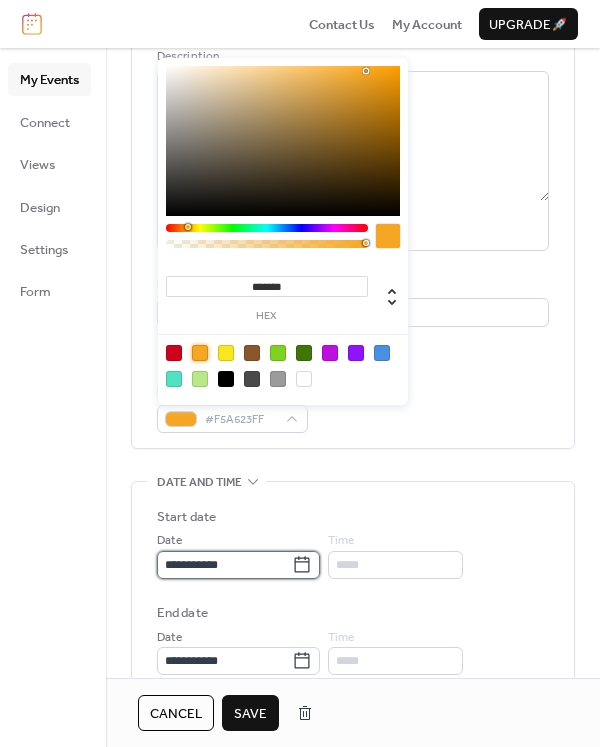 click on "**********" at bounding box center [224, 565] 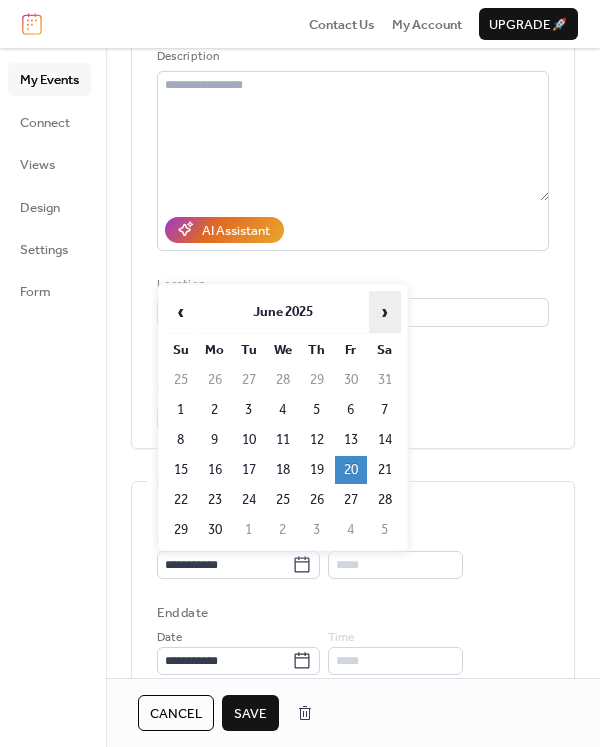 click on "›" at bounding box center (385, 312) 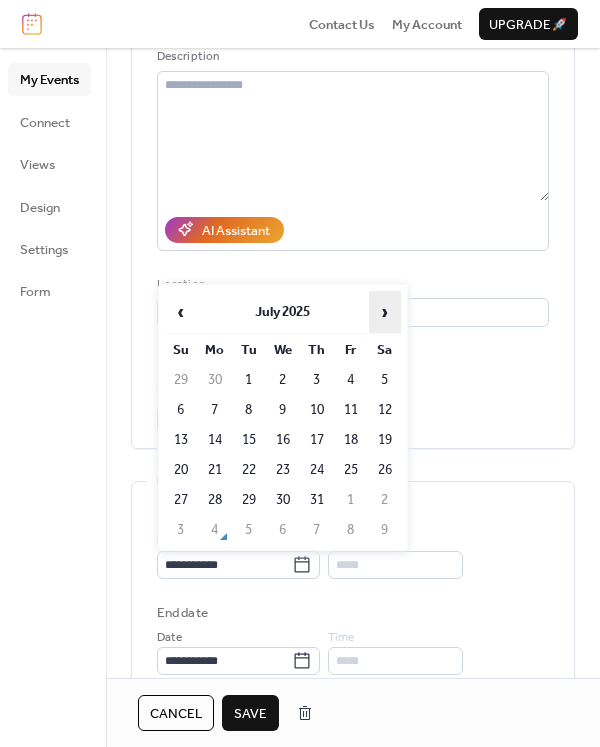 click on "›" at bounding box center [385, 312] 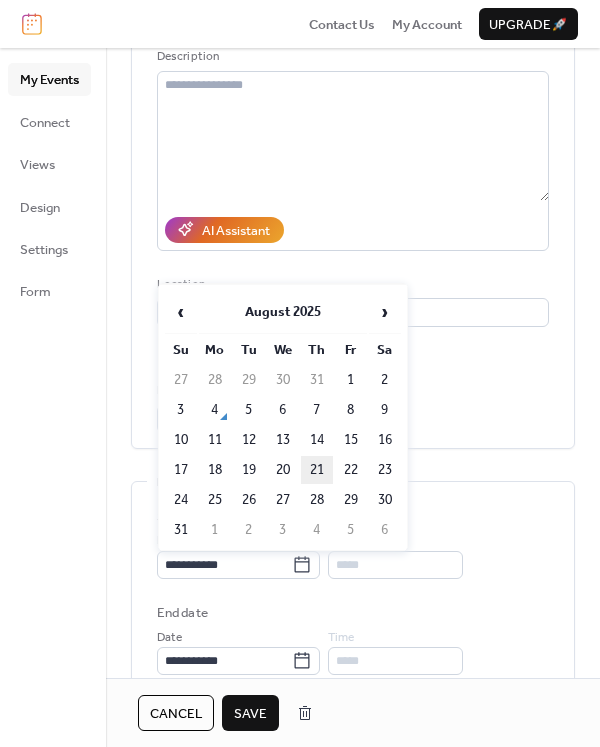 click on "21" at bounding box center (317, 470) 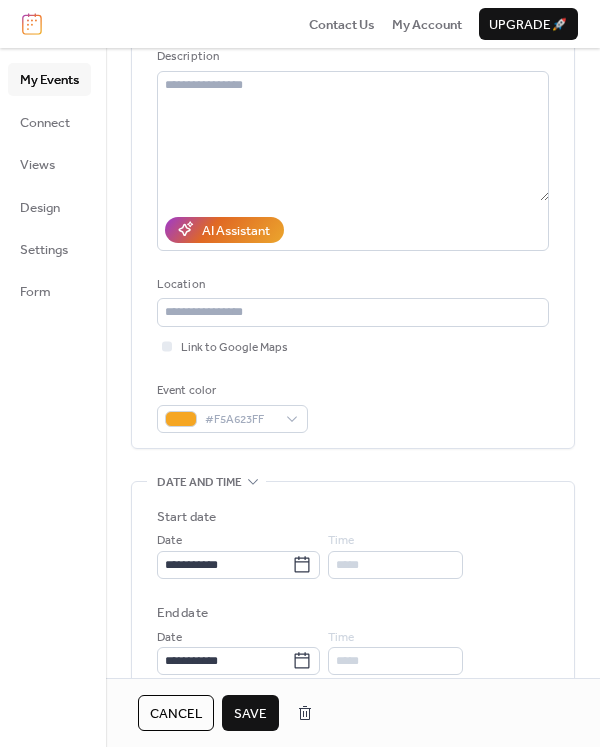 type on "**********" 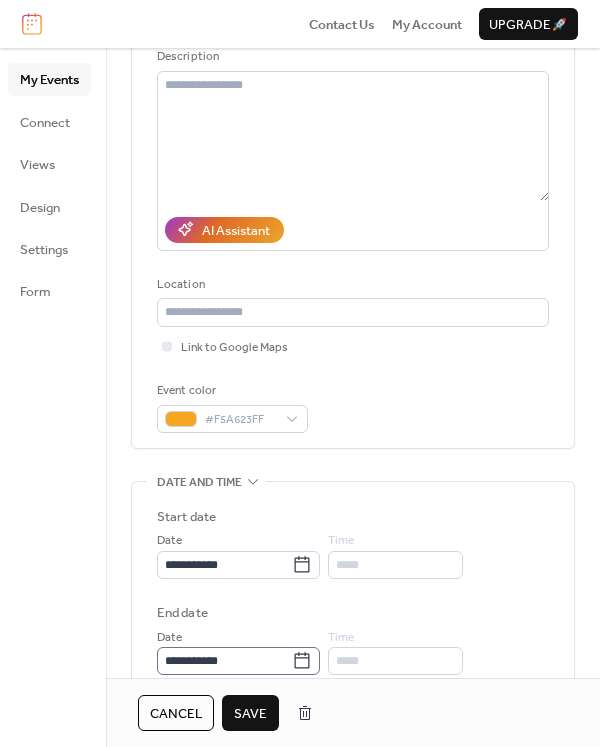 click 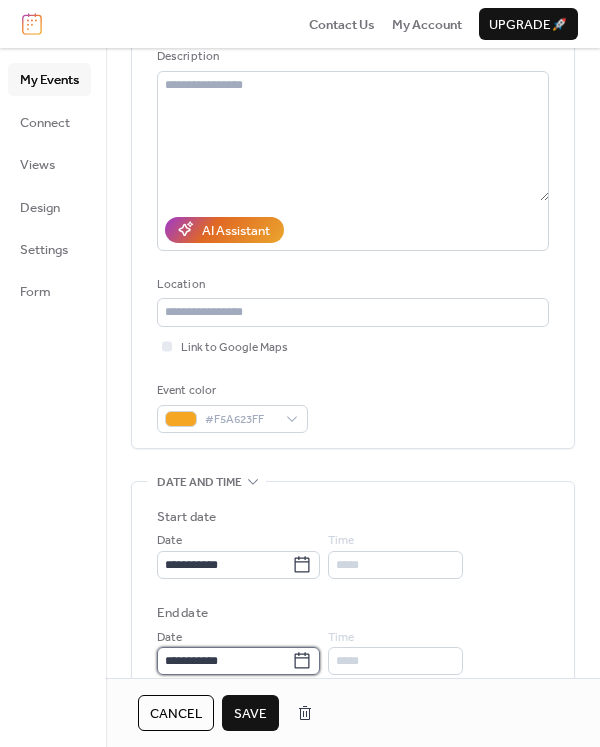 click on "**********" at bounding box center (224, 661) 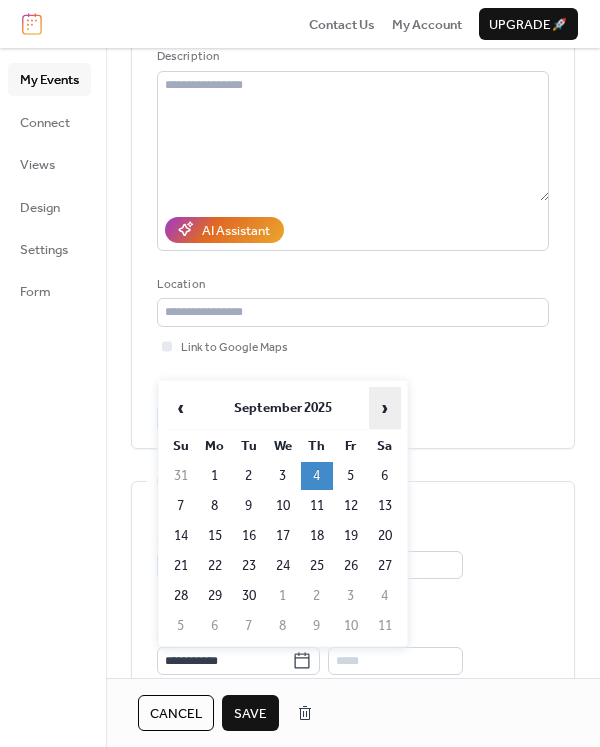 click on "›" at bounding box center (385, 408) 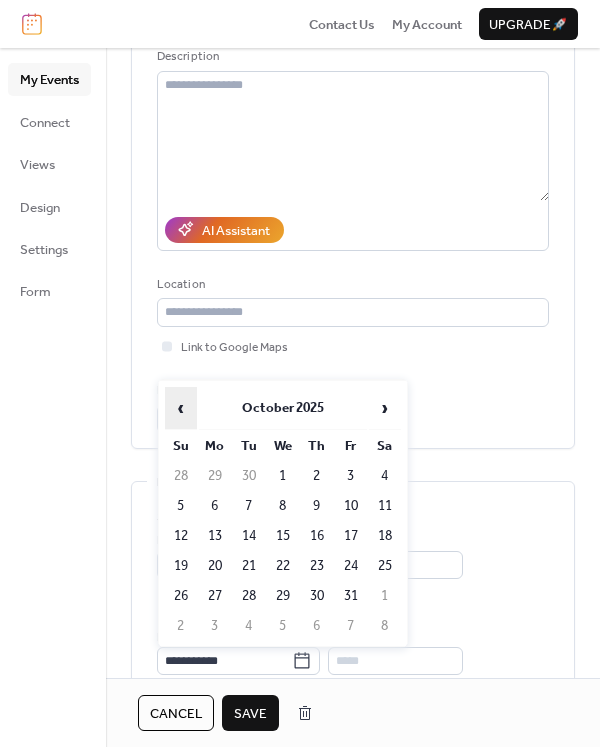 click on "‹" at bounding box center (181, 408) 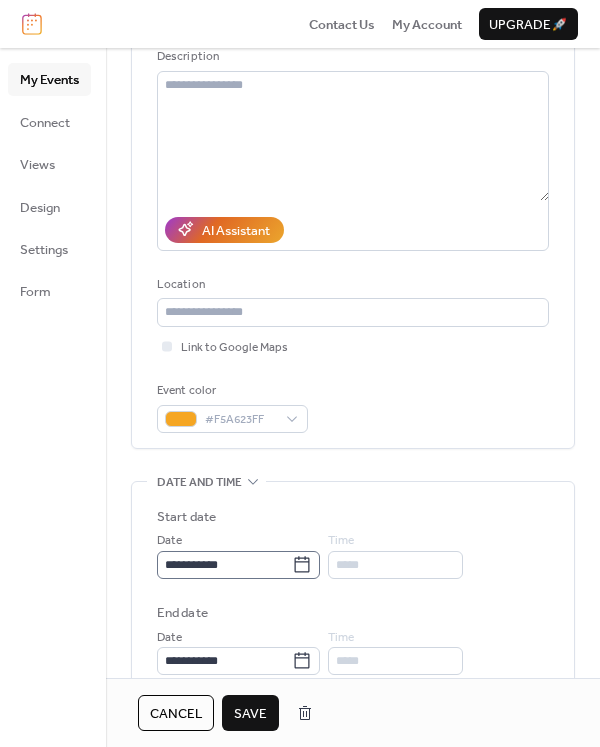 click 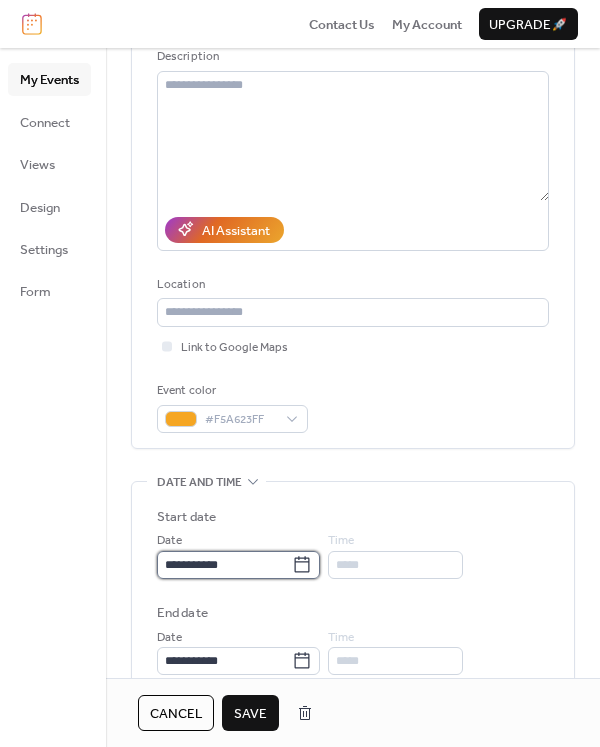 click on "**********" at bounding box center [224, 565] 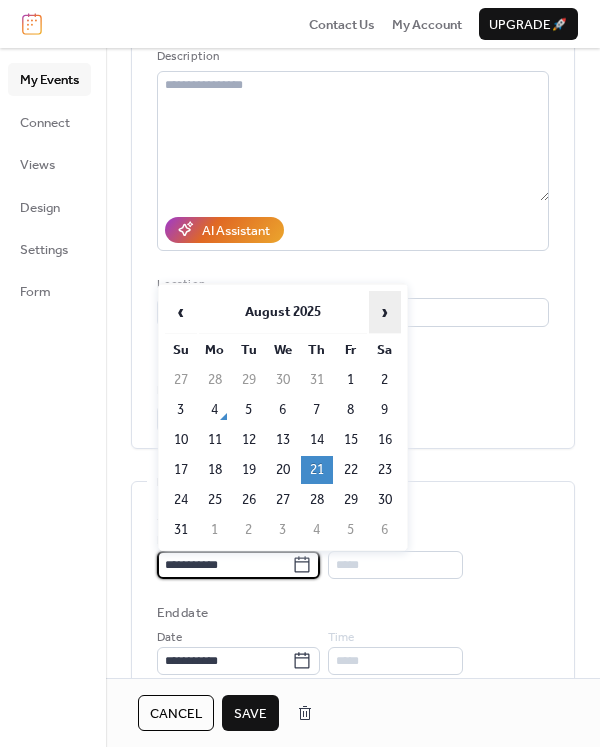 click on "›" at bounding box center (385, 312) 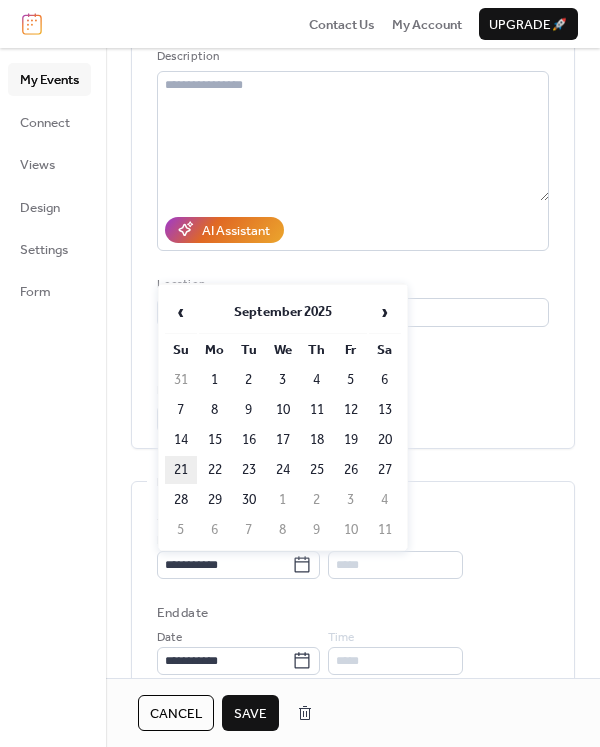 click on "21" at bounding box center (181, 470) 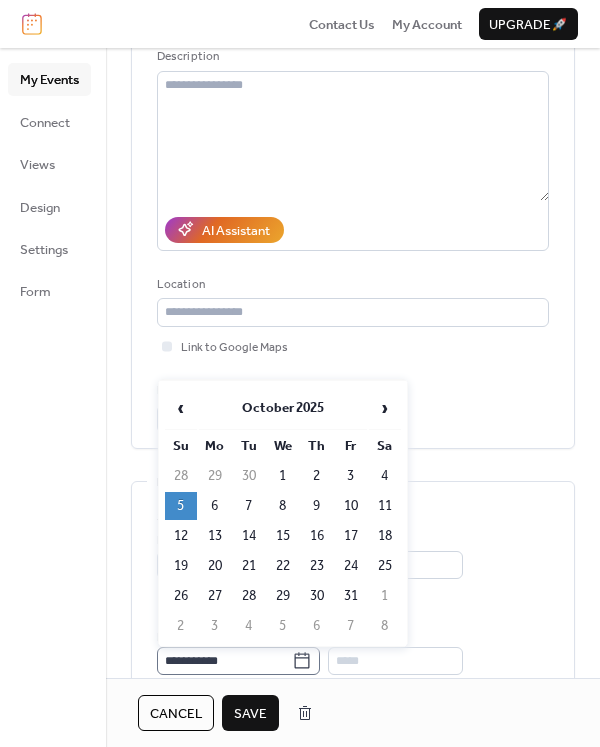 click 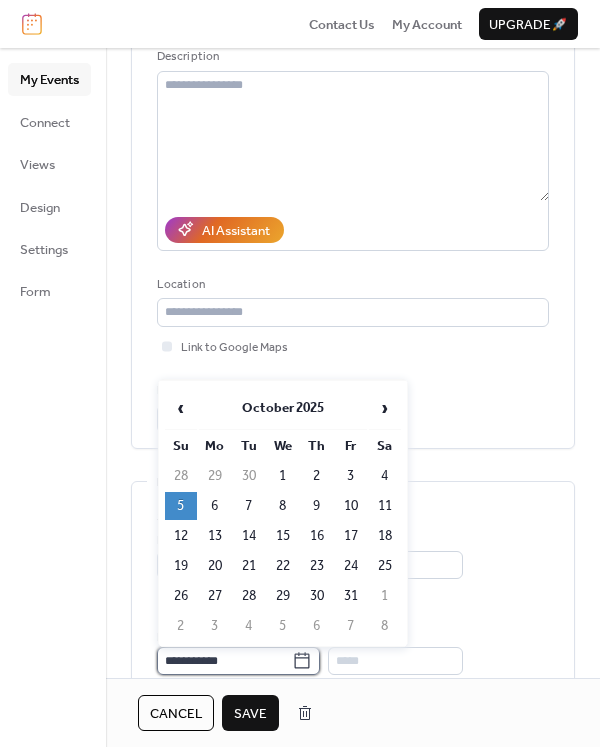 click on "**********" at bounding box center [224, 661] 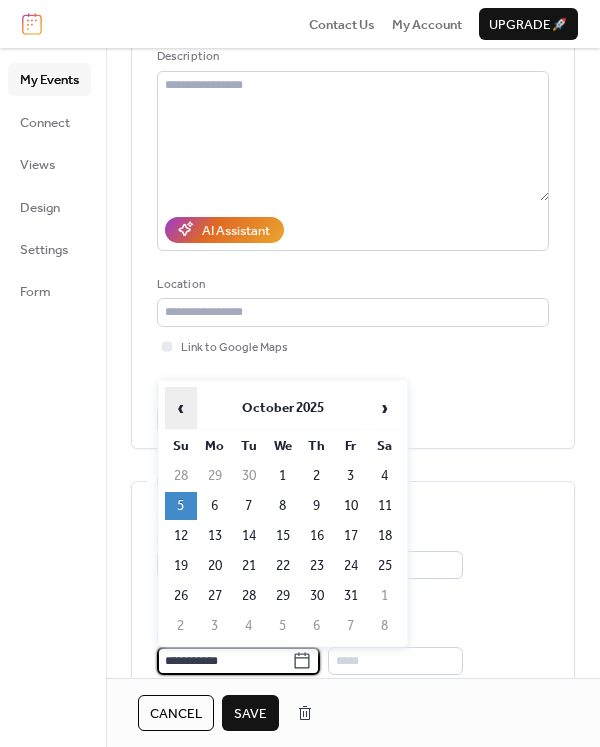 click on "‹" at bounding box center [181, 408] 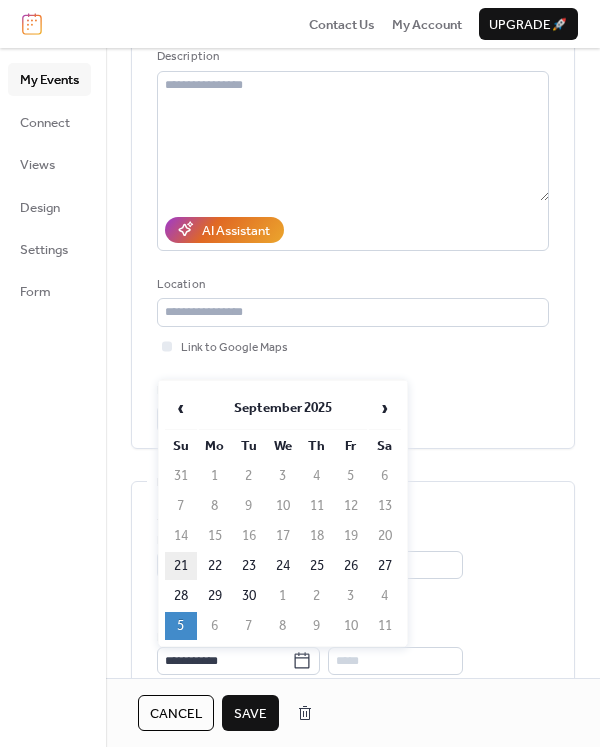 click on "21" at bounding box center (181, 566) 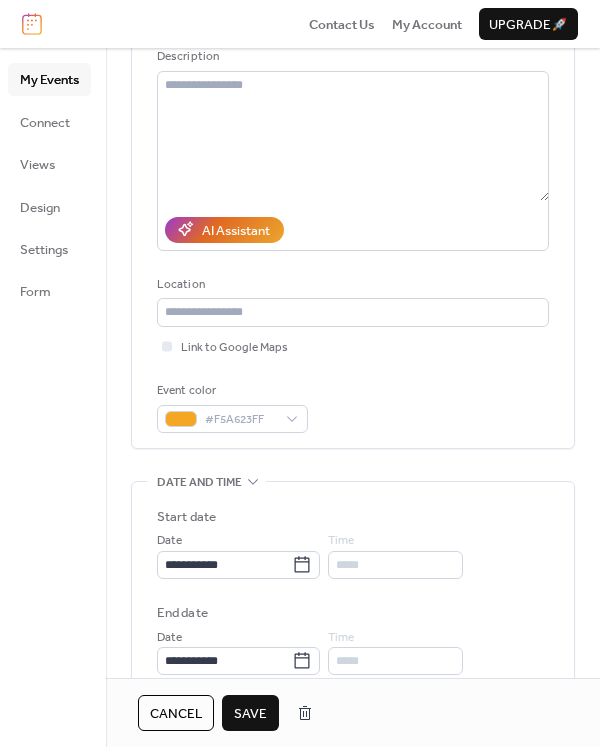 click on "Save" at bounding box center [250, 714] 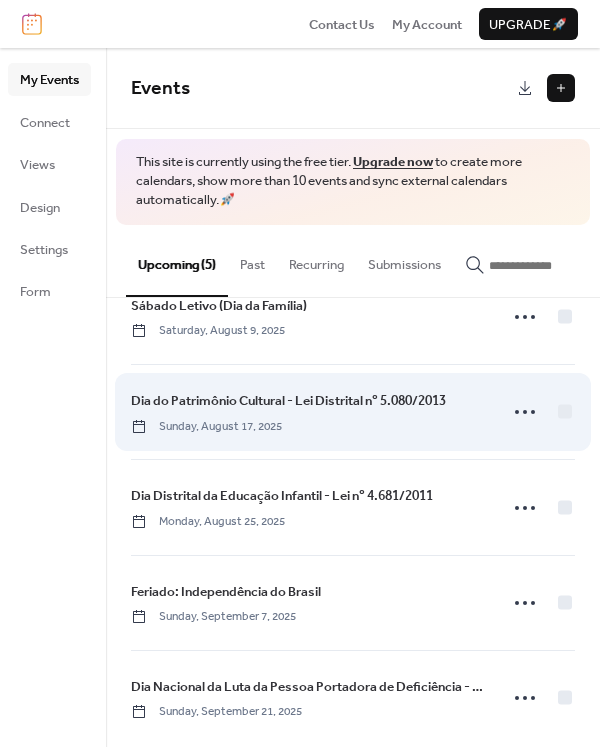 scroll, scrollTop: 72, scrollLeft: 0, axis: vertical 